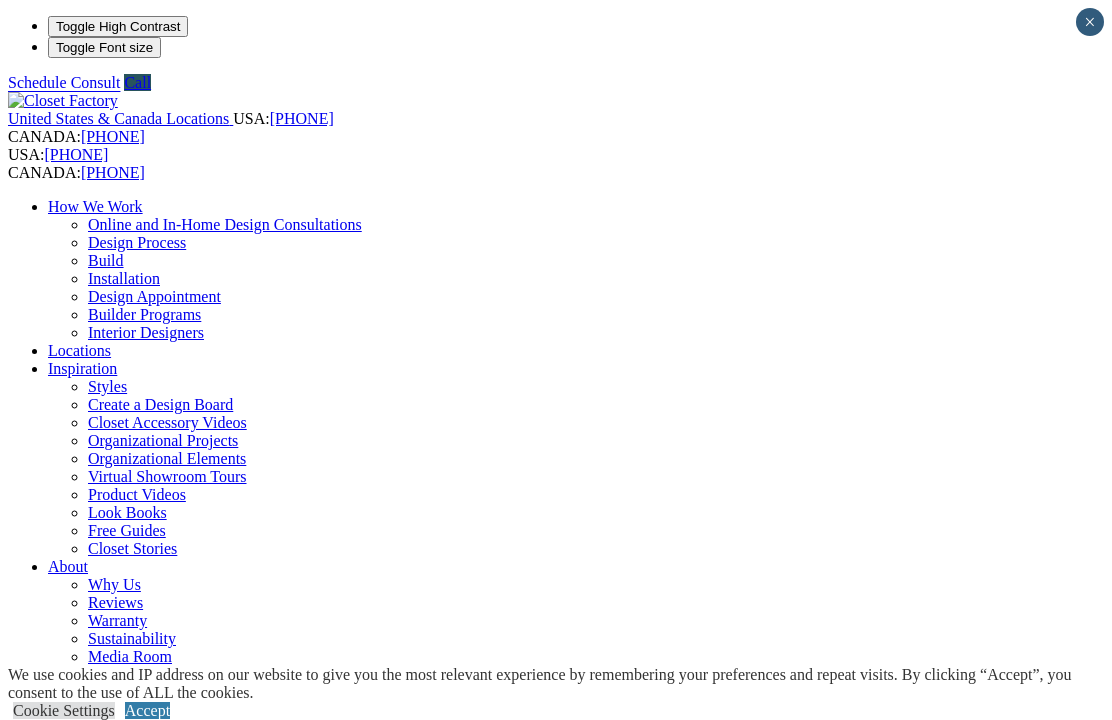 scroll, scrollTop: 0, scrollLeft: 0, axis: both 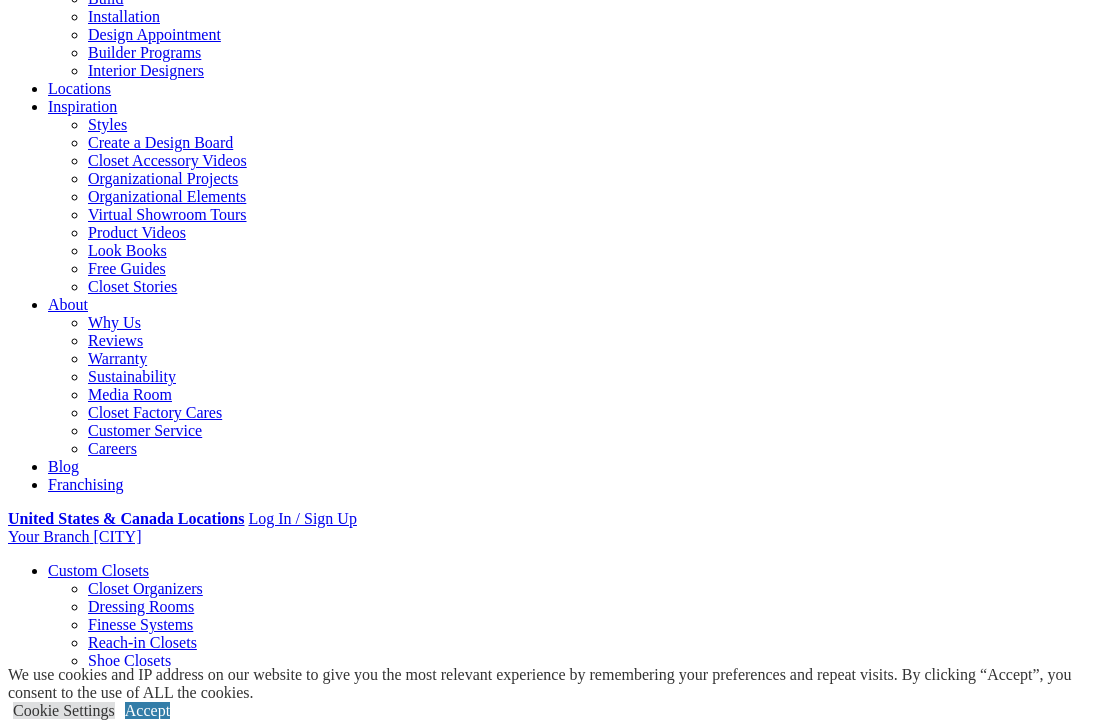click on "CLOSE (X)" at bounding box center (46, 1583) 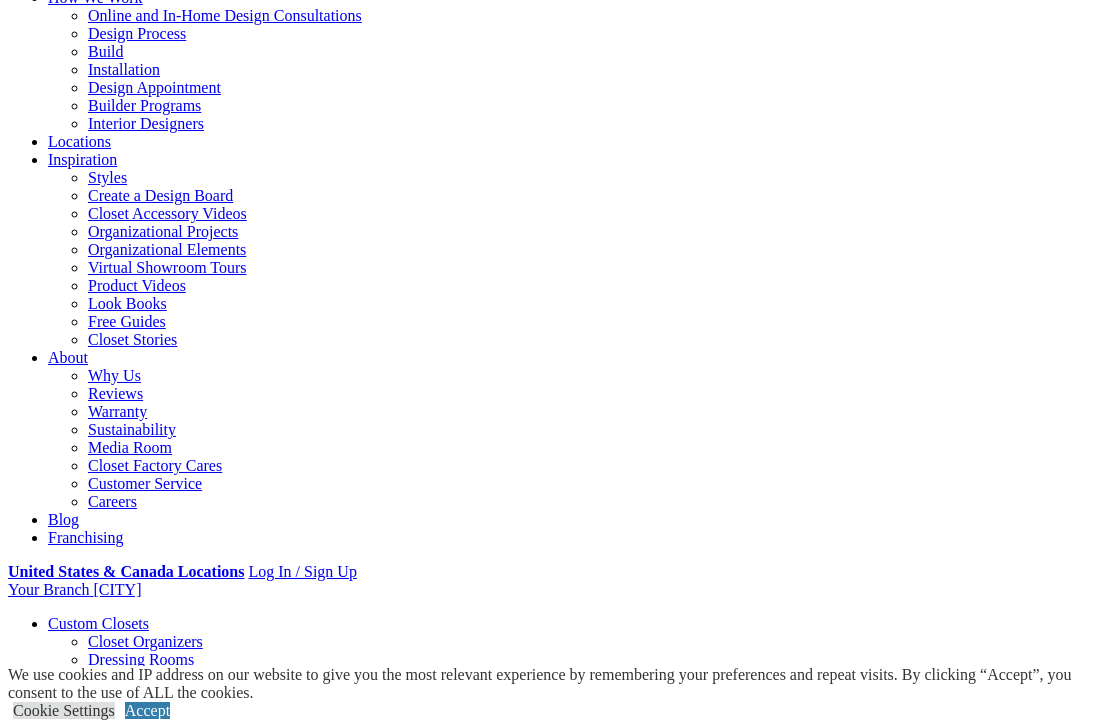 scroll, scrollTop: 254, scrollLeft: 0, axis: vertical 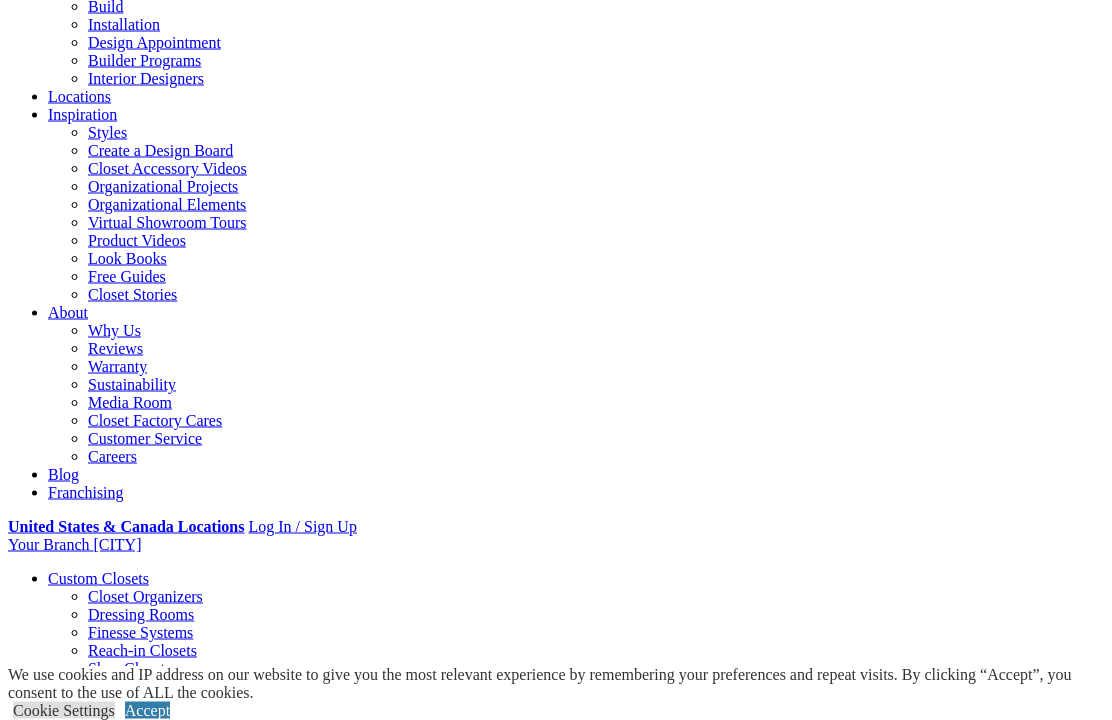 click on "Styles" at bounding box center (318, 1768) 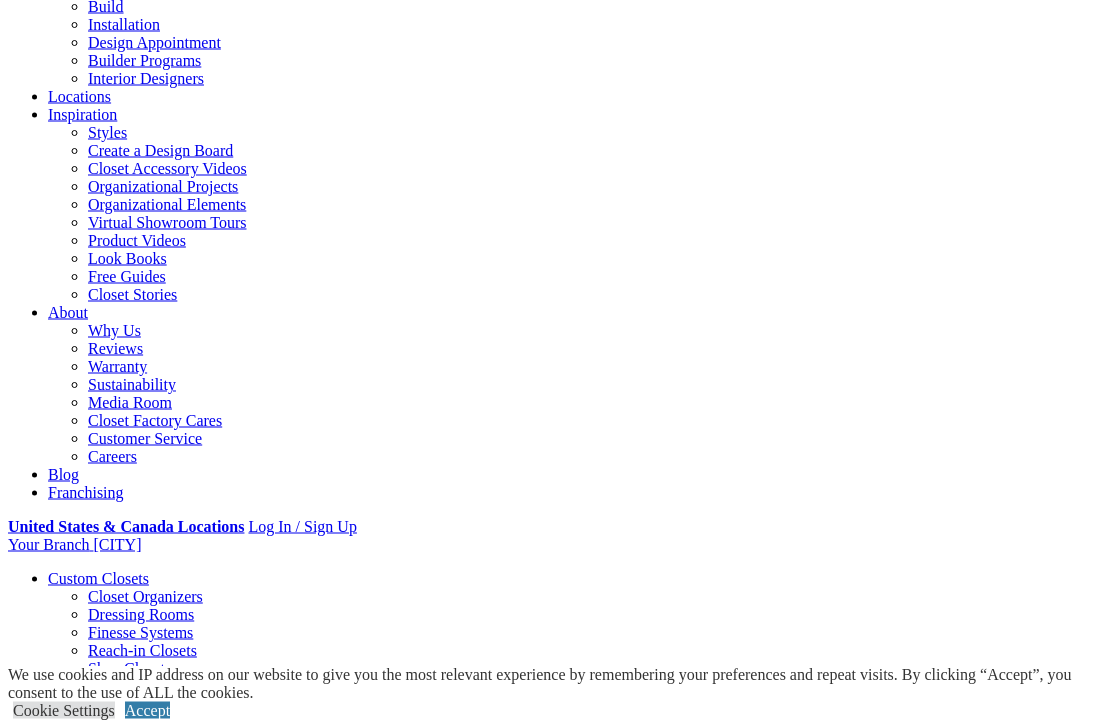 scroll, scrollTop: 290, scrollLeft: 0, axis: vertical 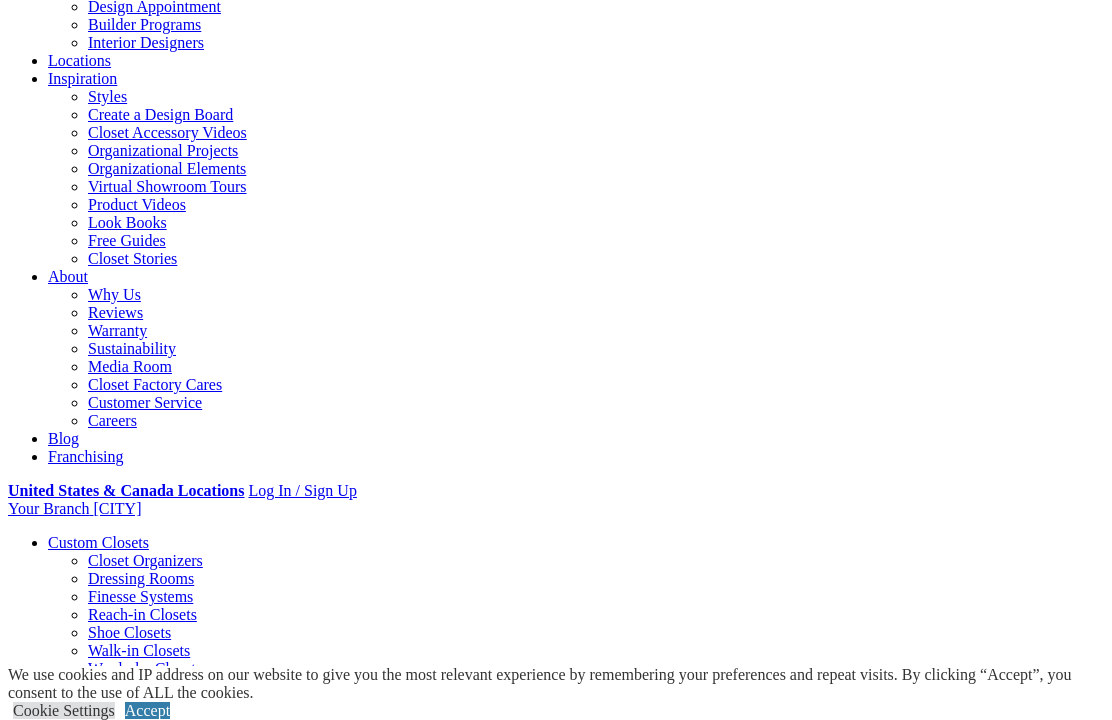 click on "Gallery" at bounding box center (111, 1732) 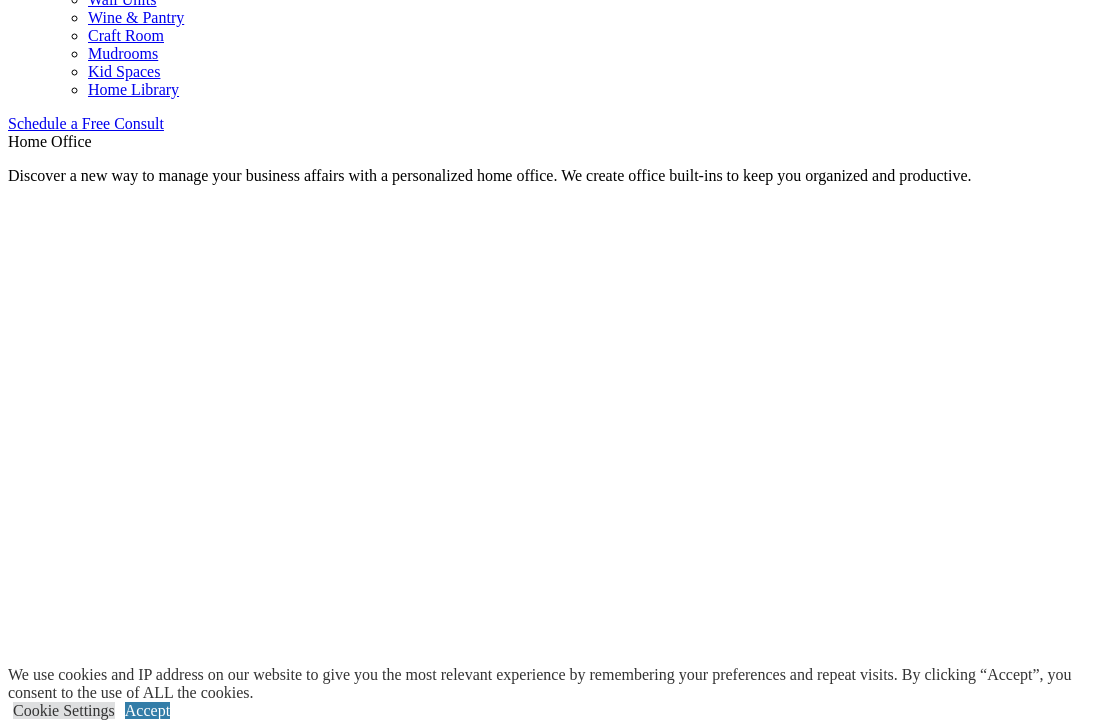 scroll, scrollTop: 1238, scrollLeft: 0, axis: vertical 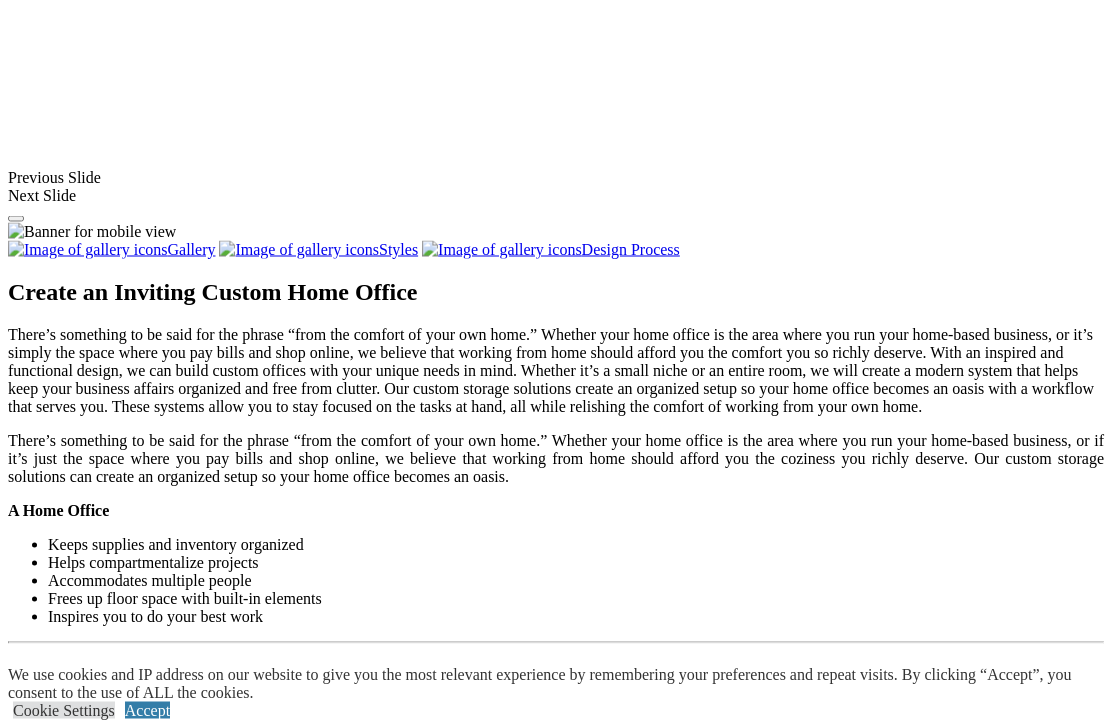 click at bounding box center (372, 1565) 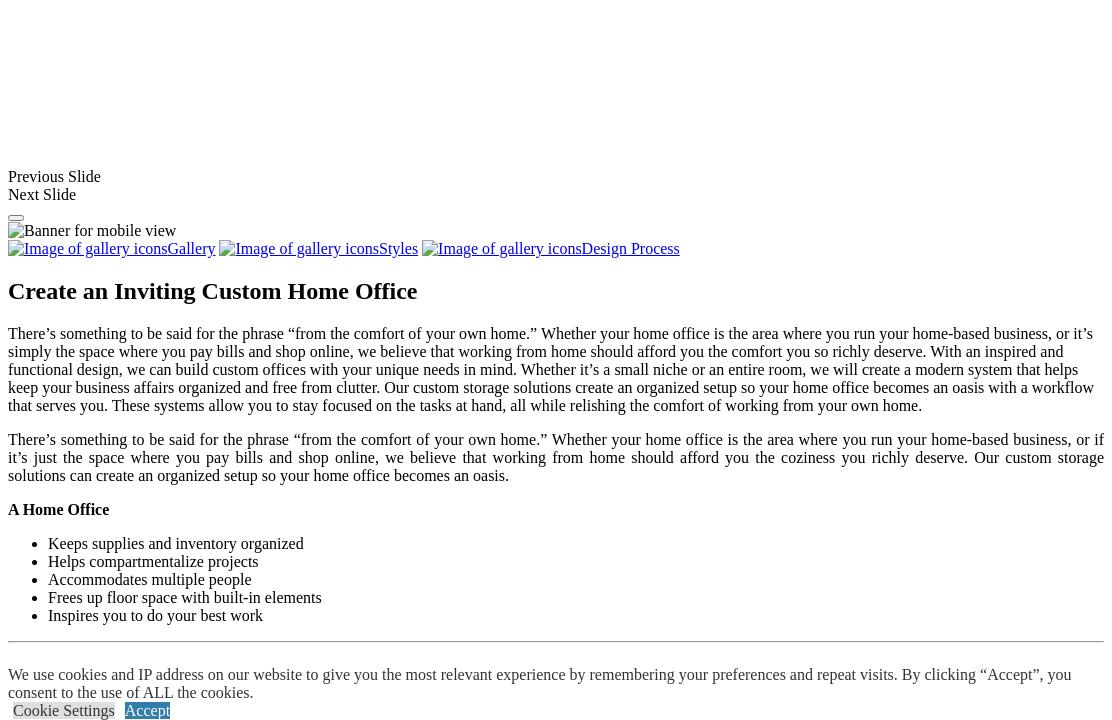 click at bounding box center [8, 36241] 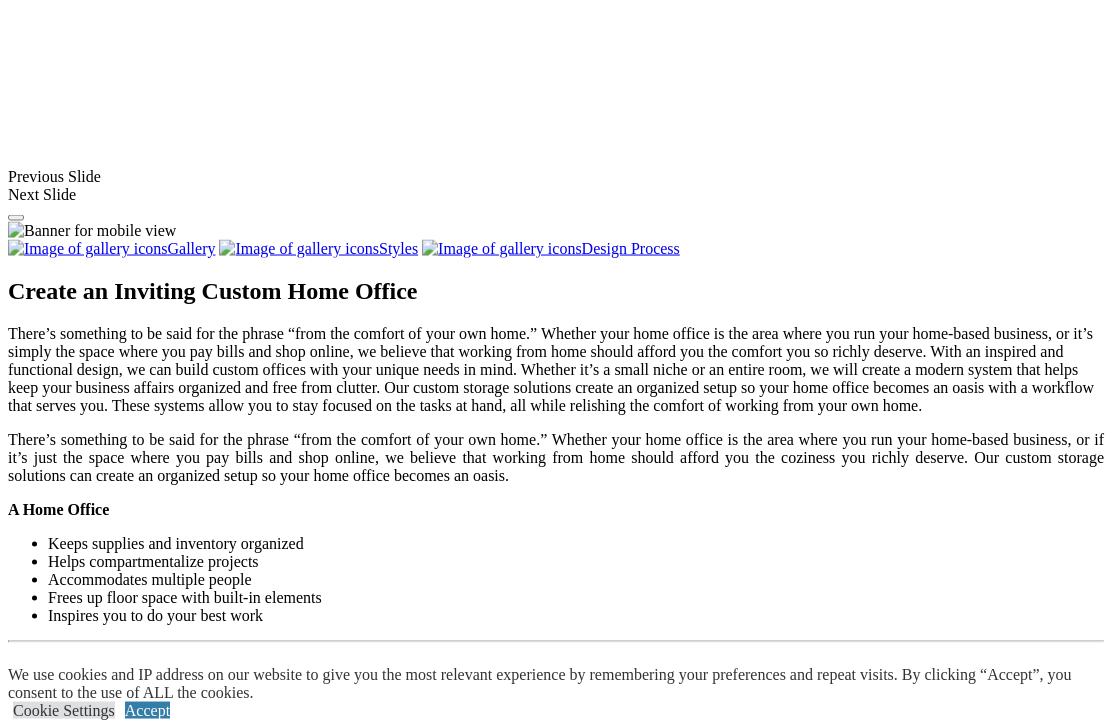 scroll, scrollTop: 1843, scrollLeft: 0, axis: vertical 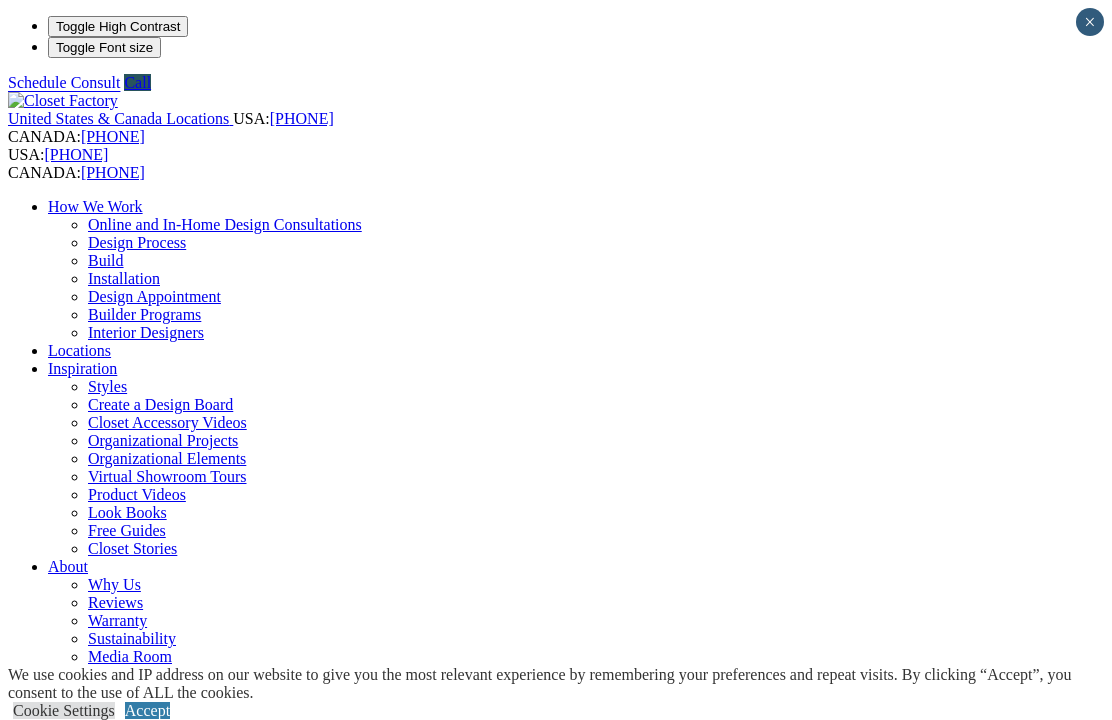 click on "Murphy Beds" at bounding box center [132, 1048] 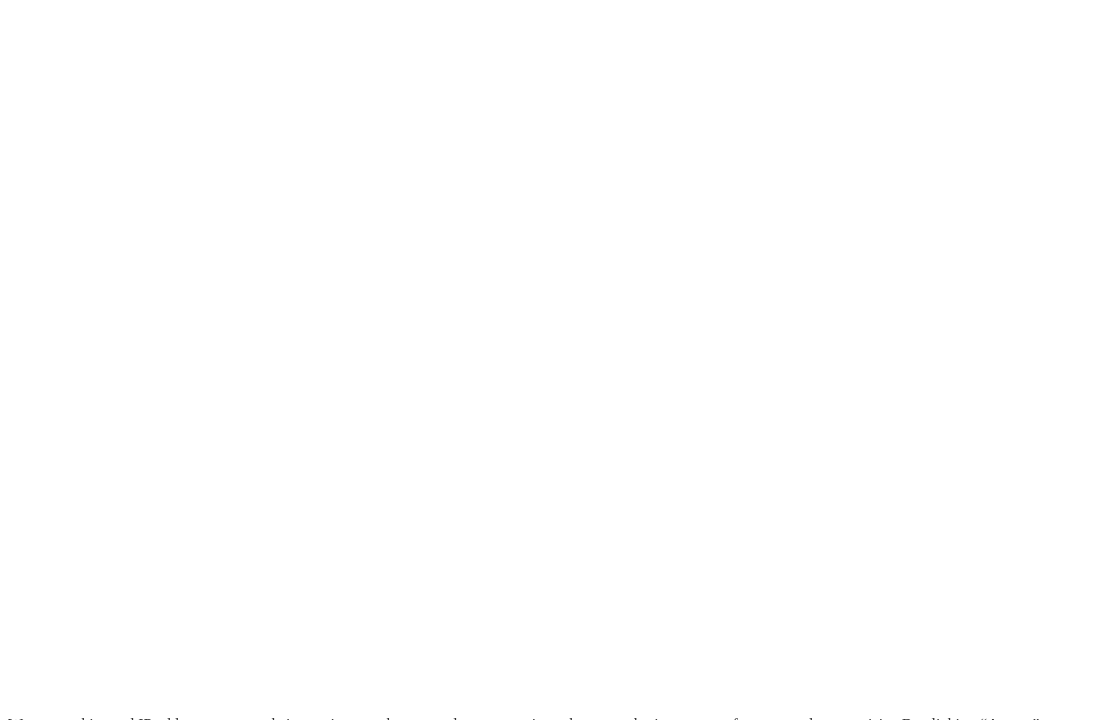 scroll, scrollTop: 2191, scrollLeft: 0, axis: vertical 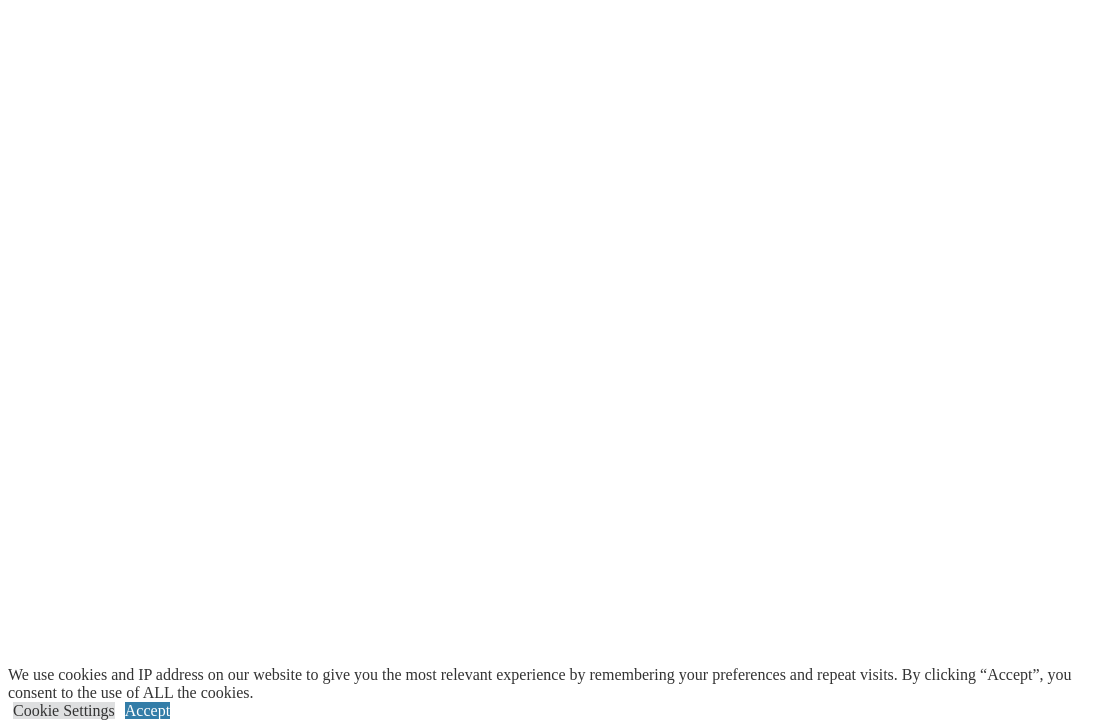 click at bounding box center [-115, 1633] 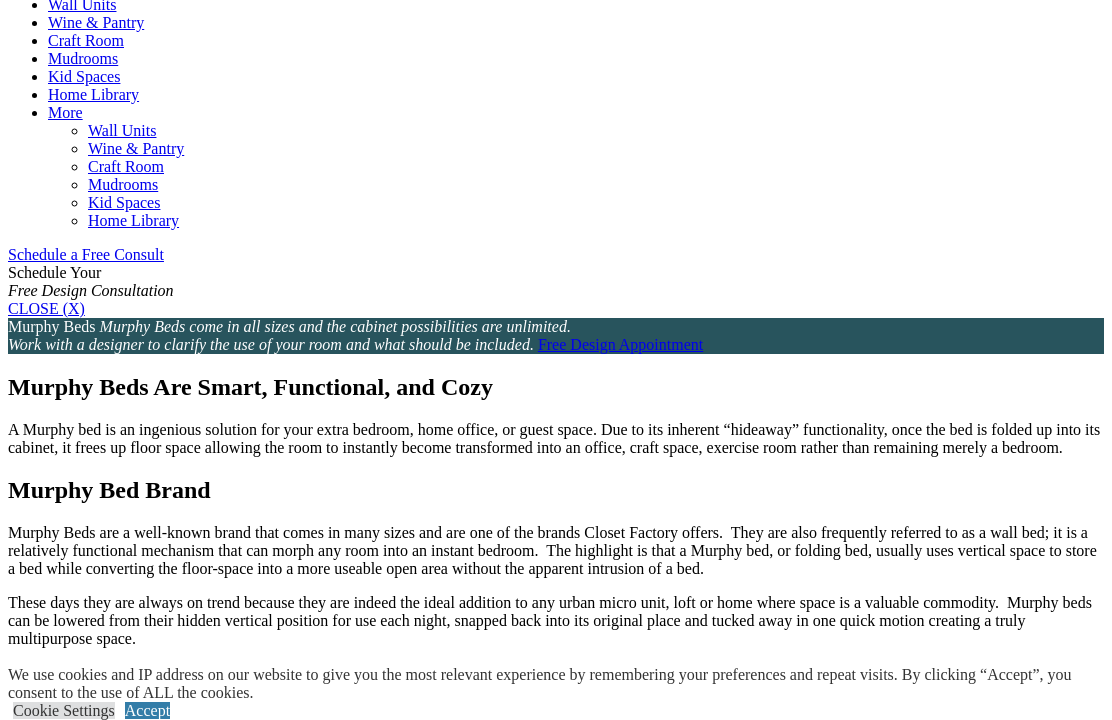 scroll, scrollTop: 1075, scrollLeft: 0, axis: vertical 